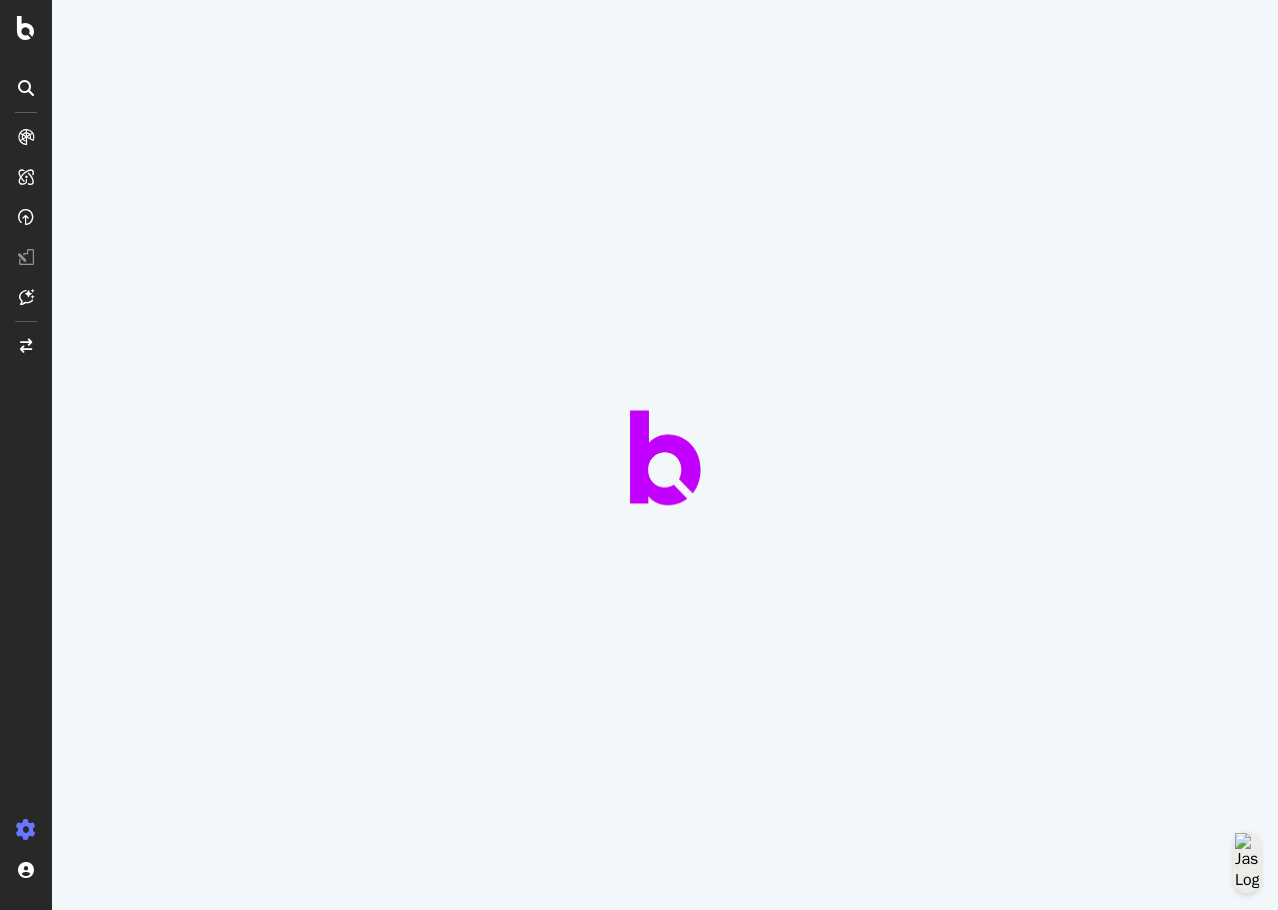 scroll, scrollTop: 0, scrollLeft: 0, axis: both 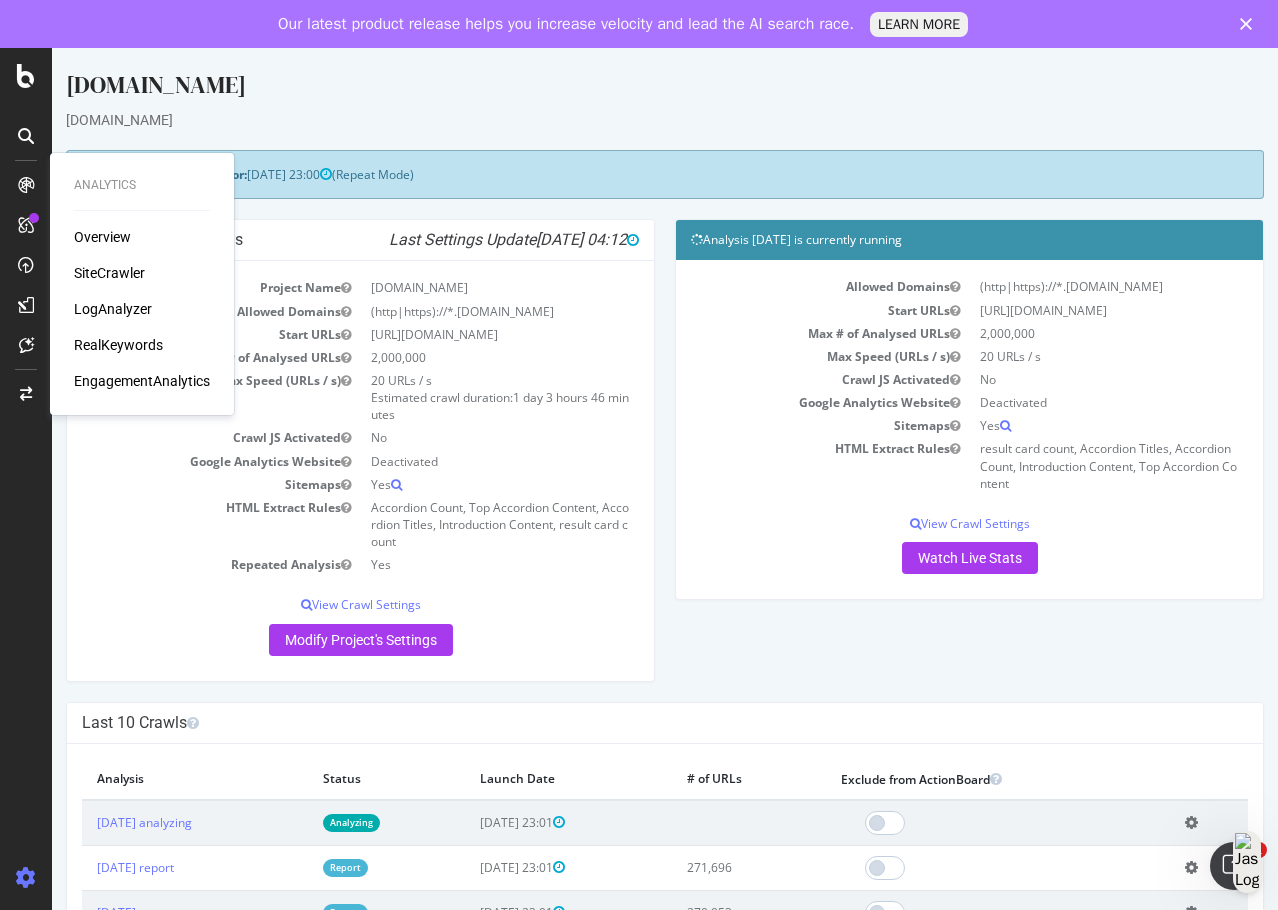 click on "Overview SiteCrawler LogAnalyzer RealKeywords EngagementAnalytics" at bounding box center [142, 309] 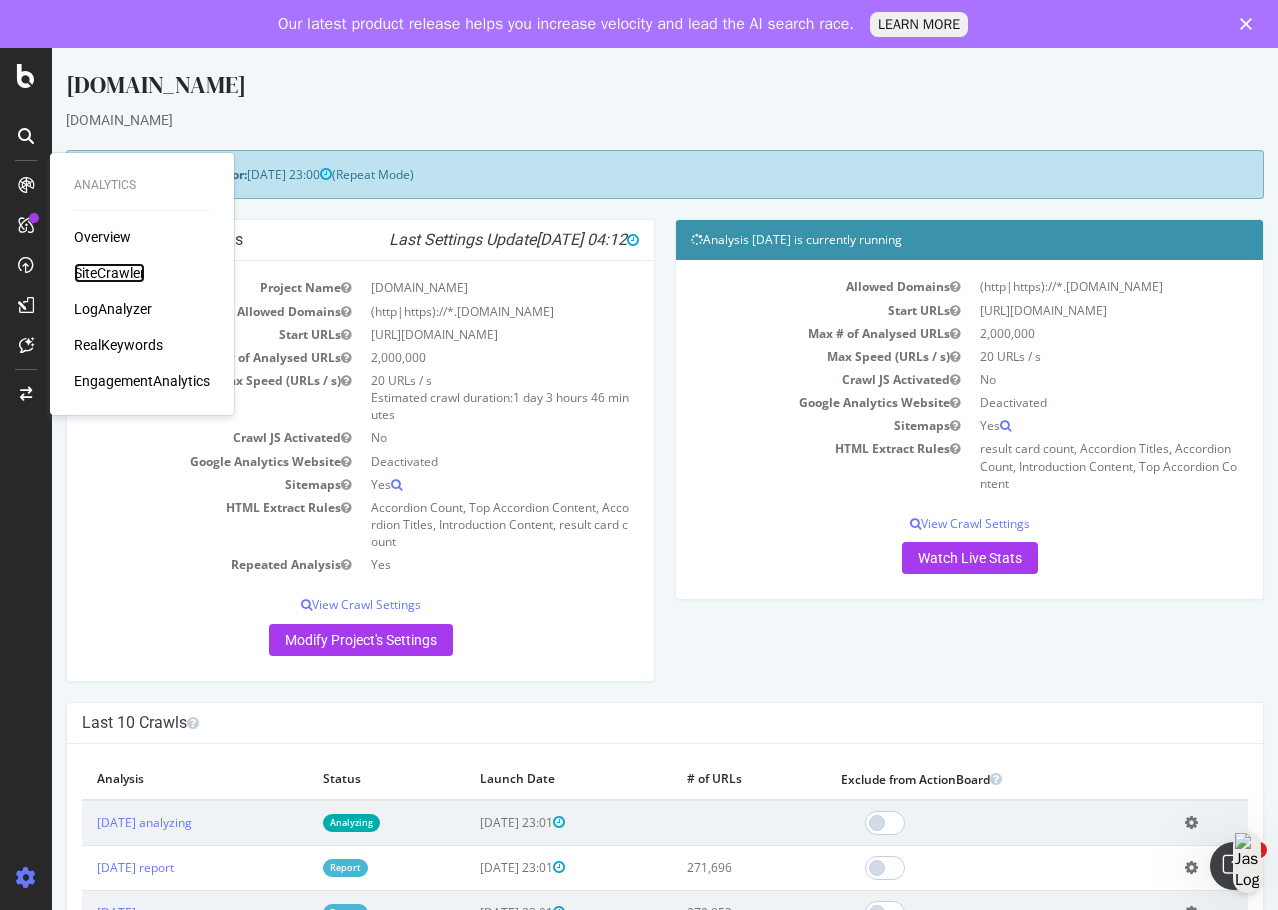 click on "SiteCrawler" at bounding box center (109, 273) 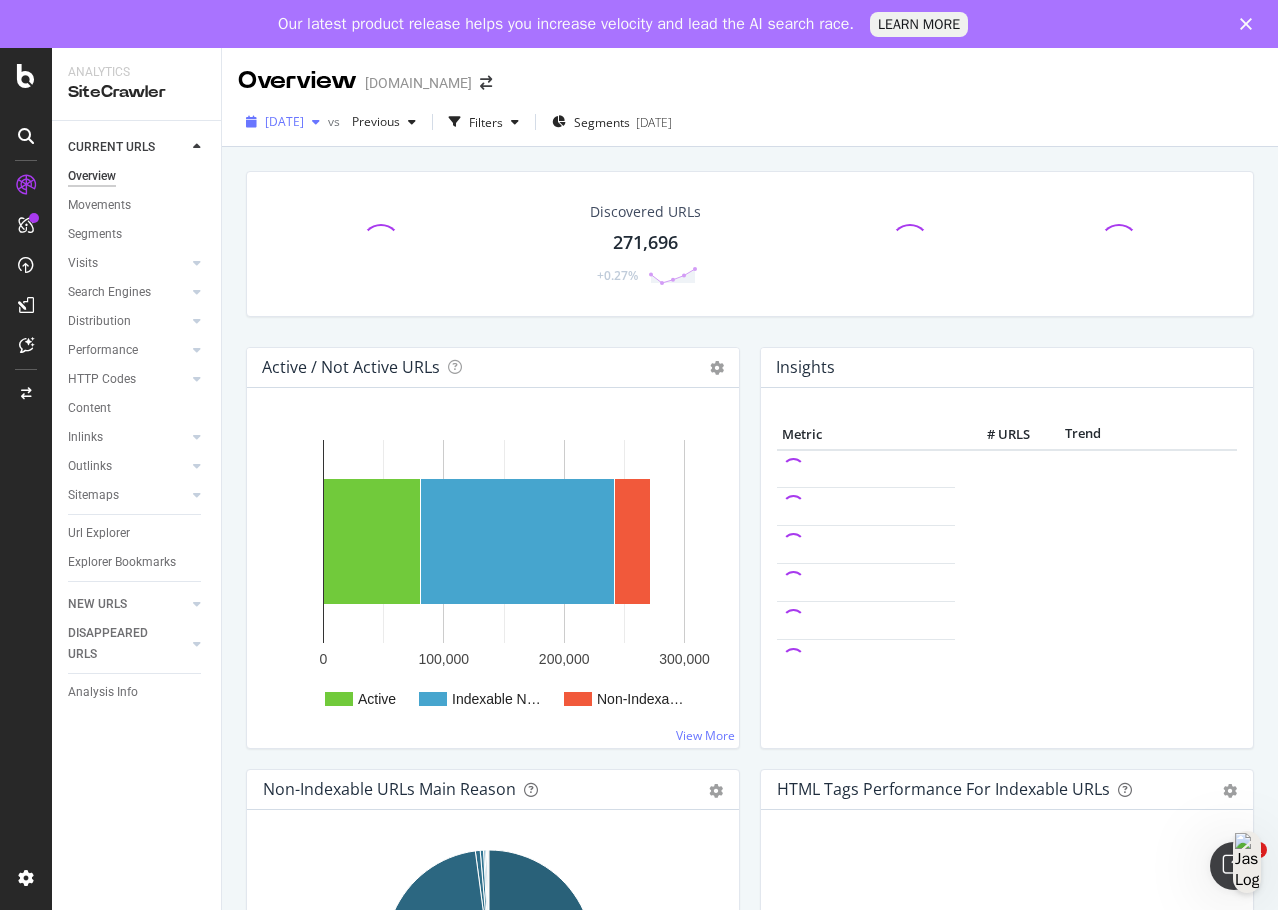 click on "[DATE]" at bounding box center [284, 121] 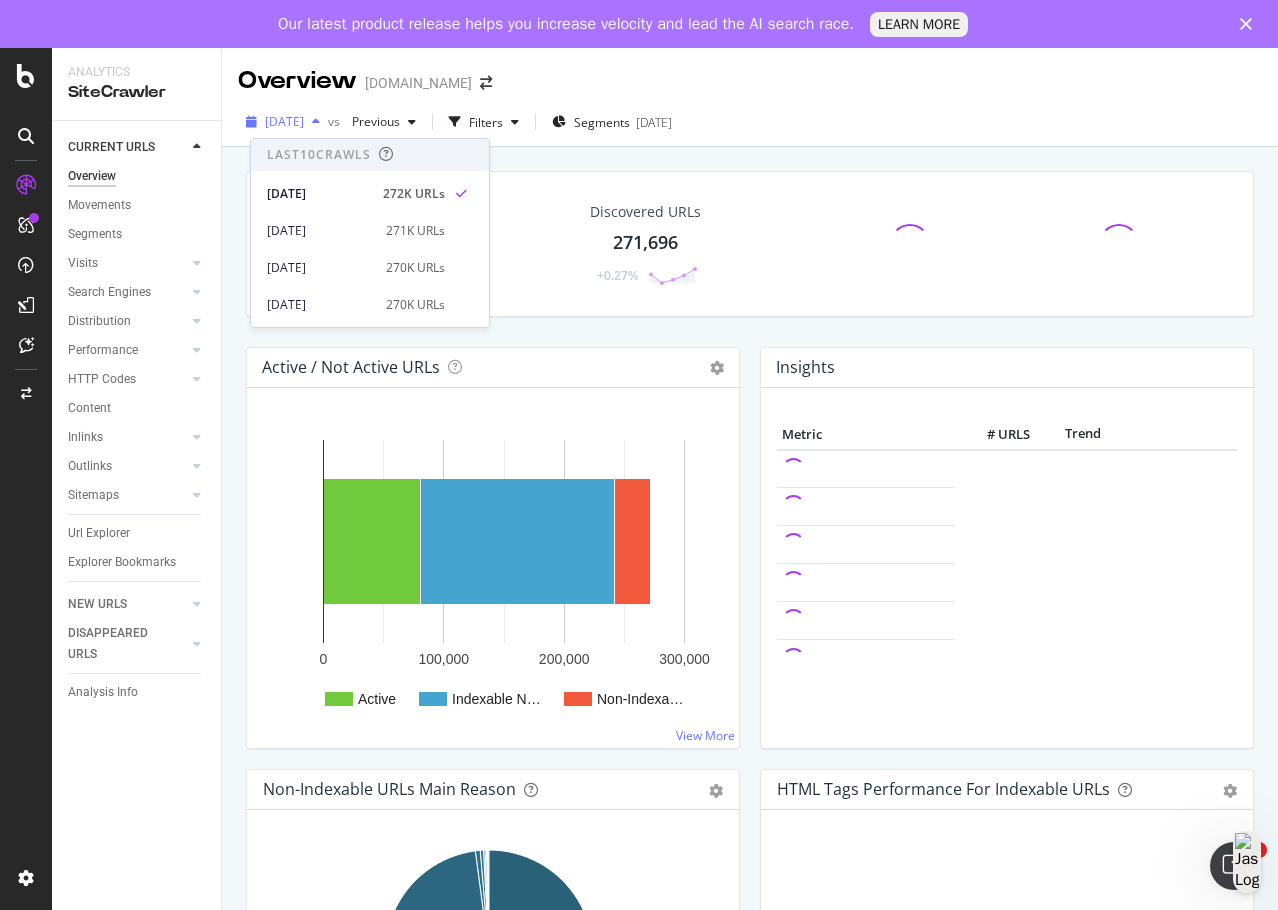 click on "[DATE]" at bounding box center (284, 121) 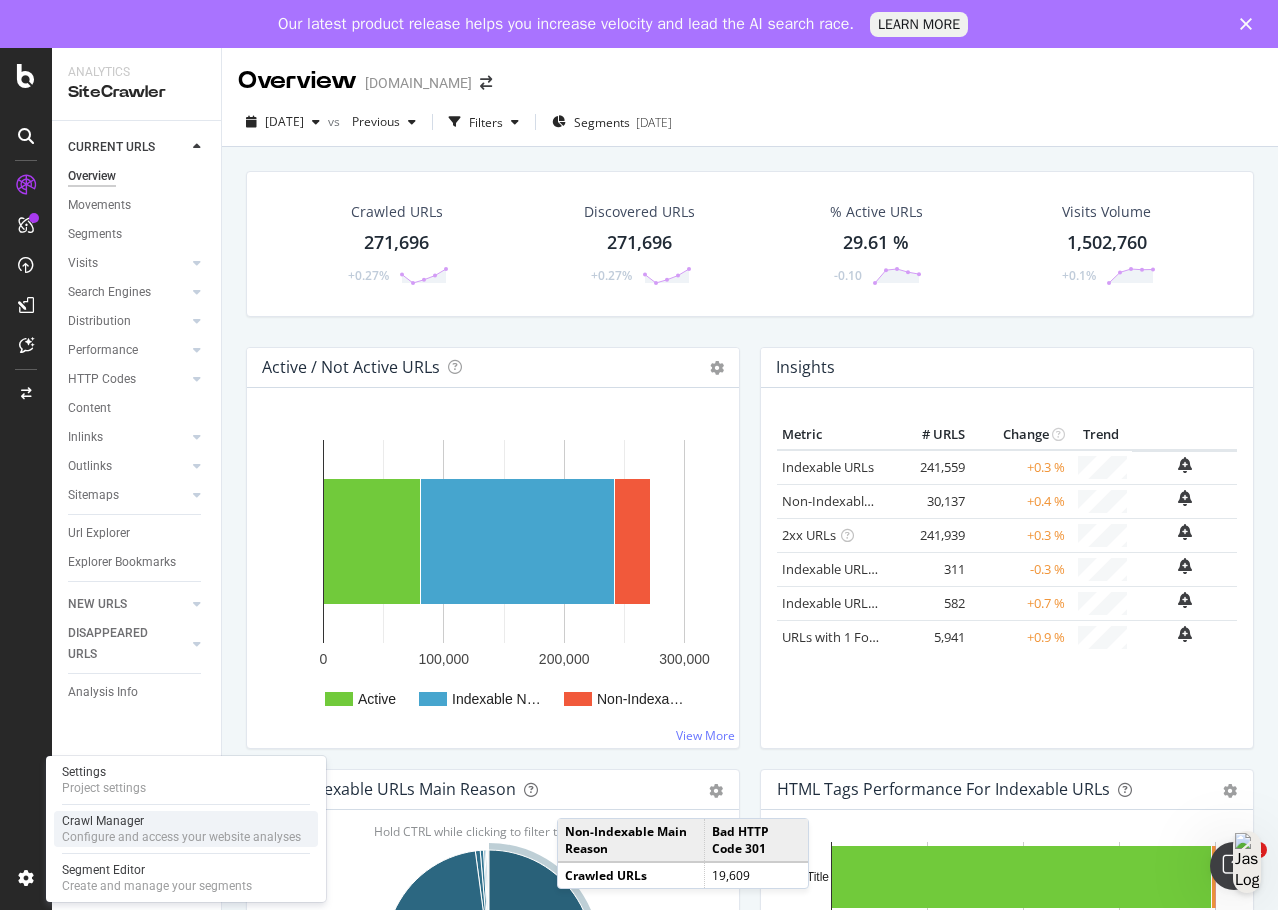 click on "Crawl Manager" at bounding box center (181, 821) 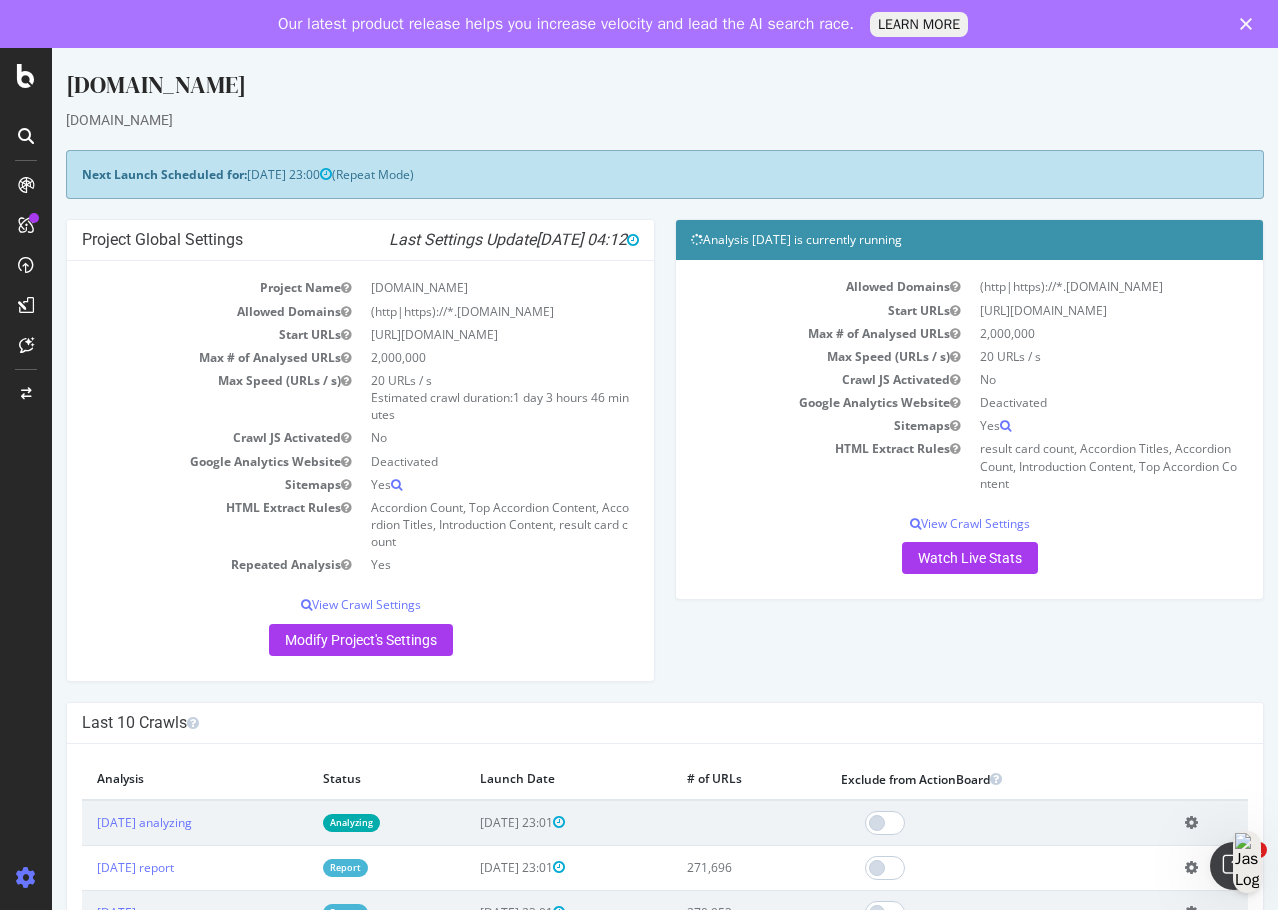 scroll, scrollTop: 0, scrollLeft: 0, axis: both 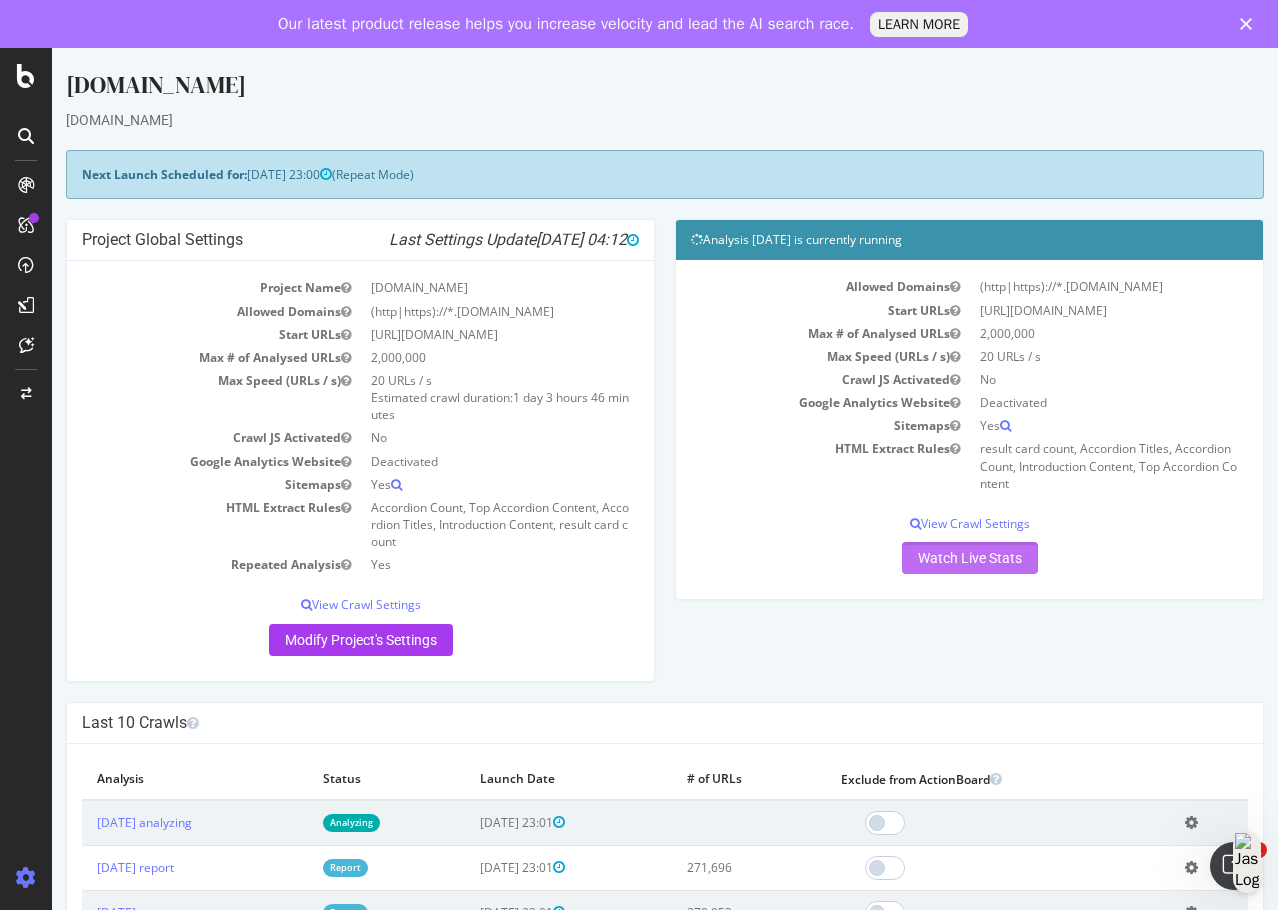 click on "Watch Live Stats" at bounding box center [970, 558] 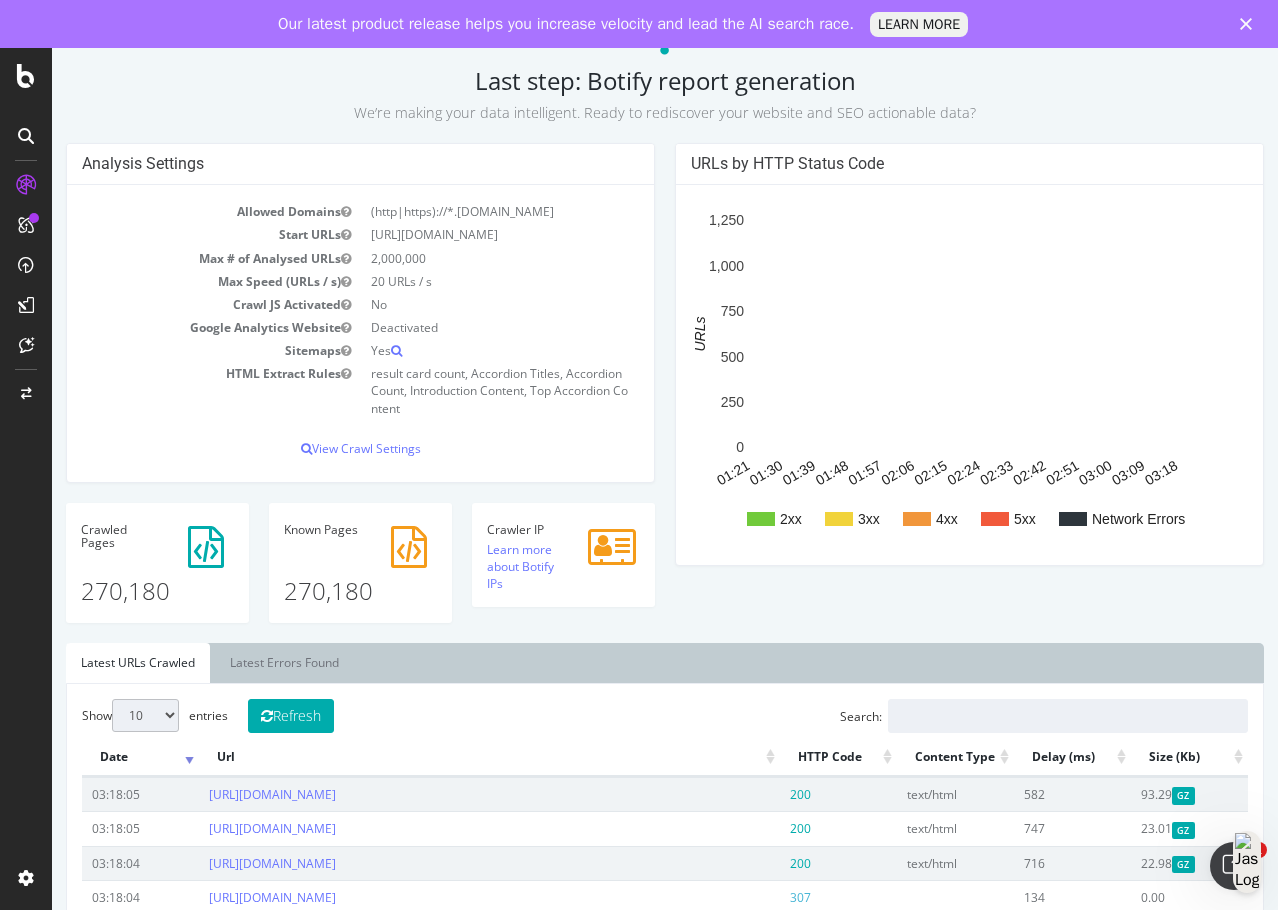 scroll, scrollTop: 100, scrollLeft: 0, axis: vertical 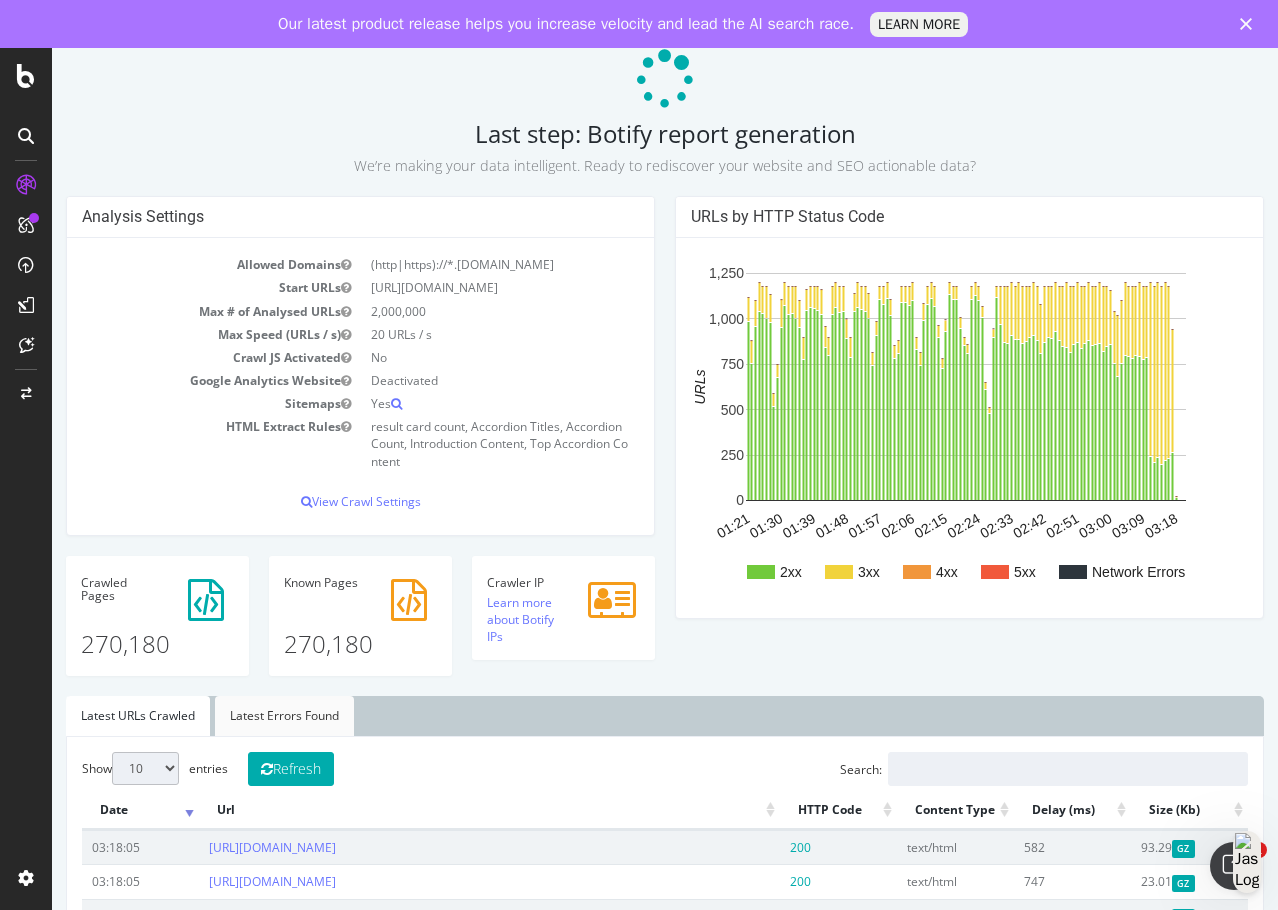 click on "Latest Errors Found" at bounding box center (284, 716) 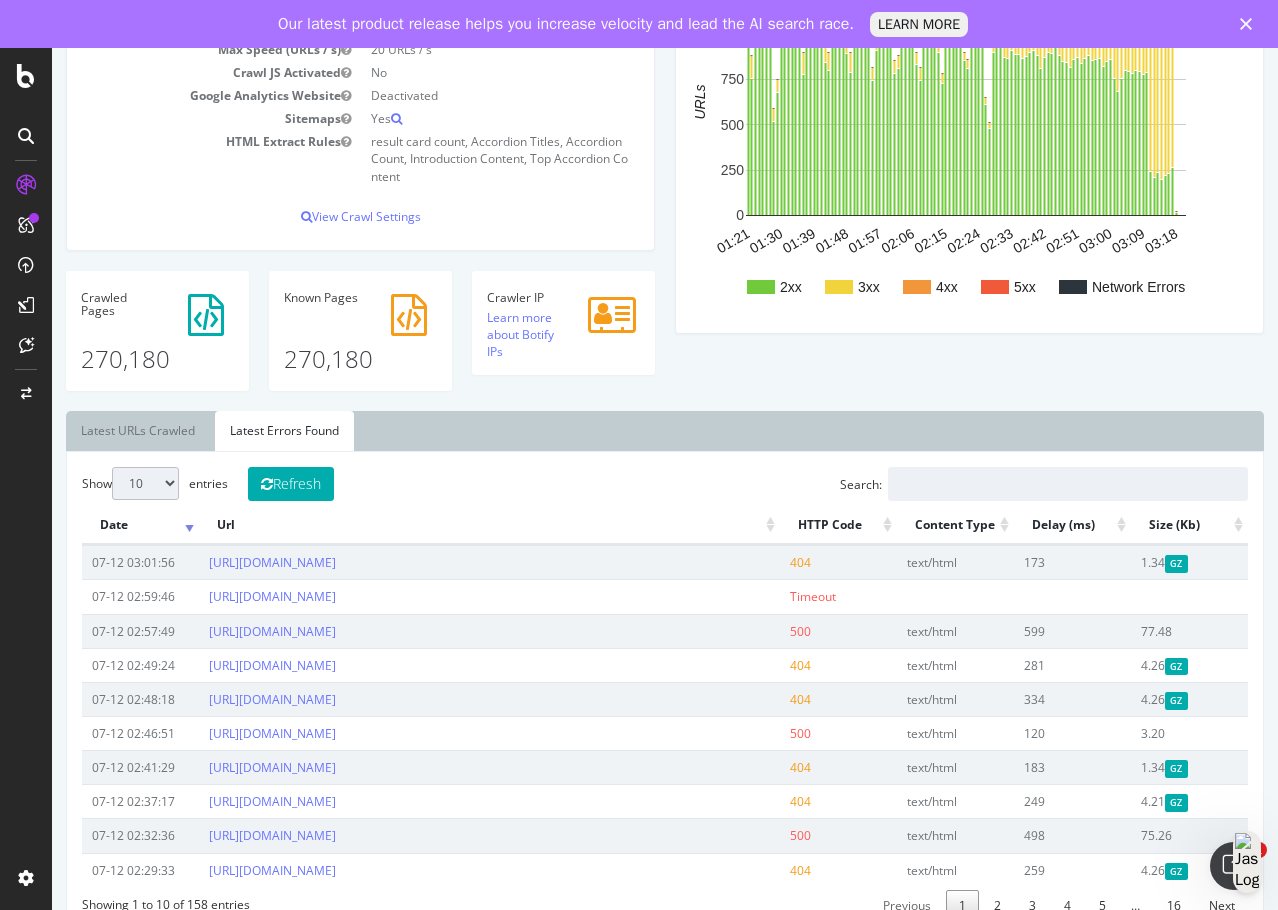 scroll, scrollTop: 400, scrollLeft: 0, axis: vertical 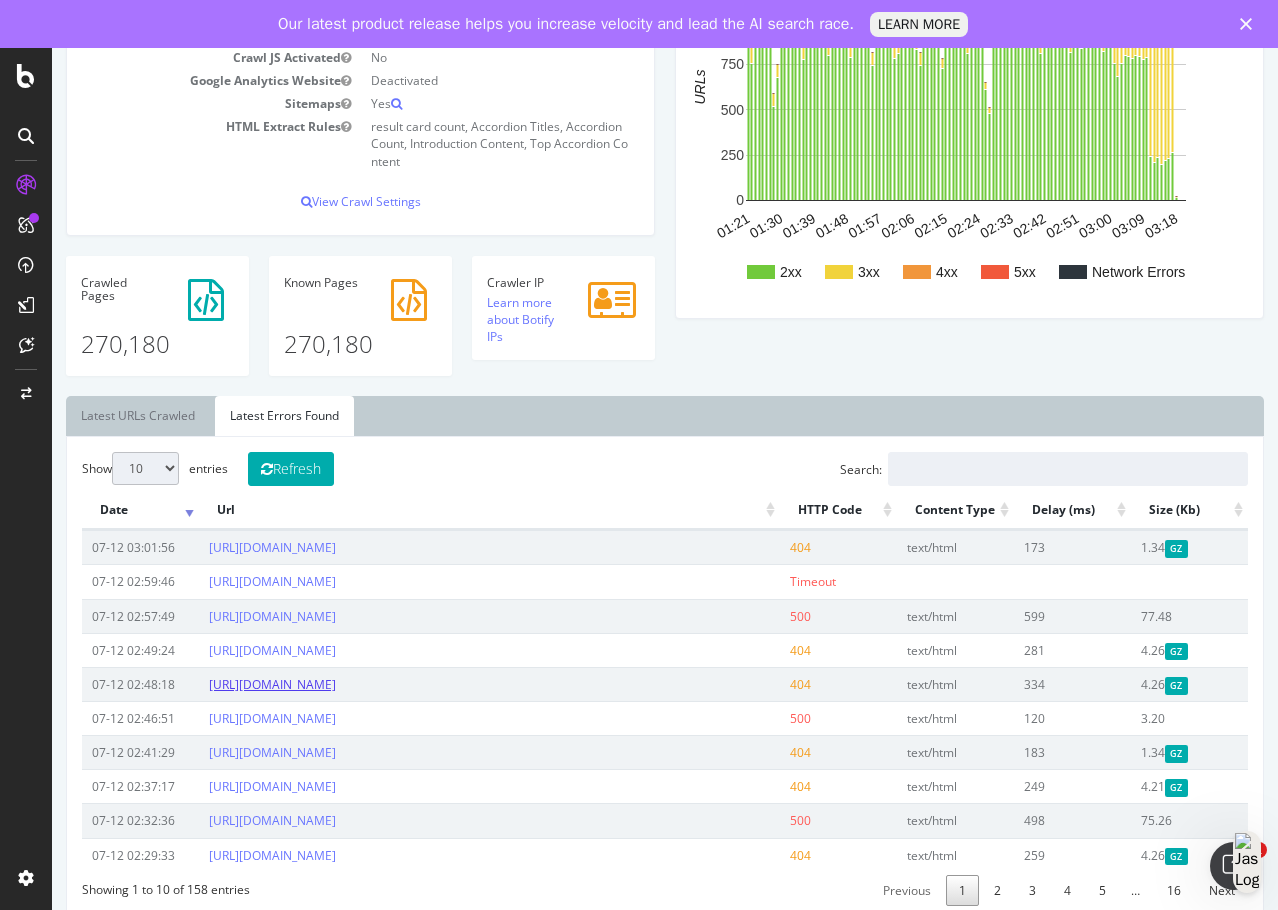 click on "[URL][DOMAIN_NAME]" at bounding box center (272, 684) 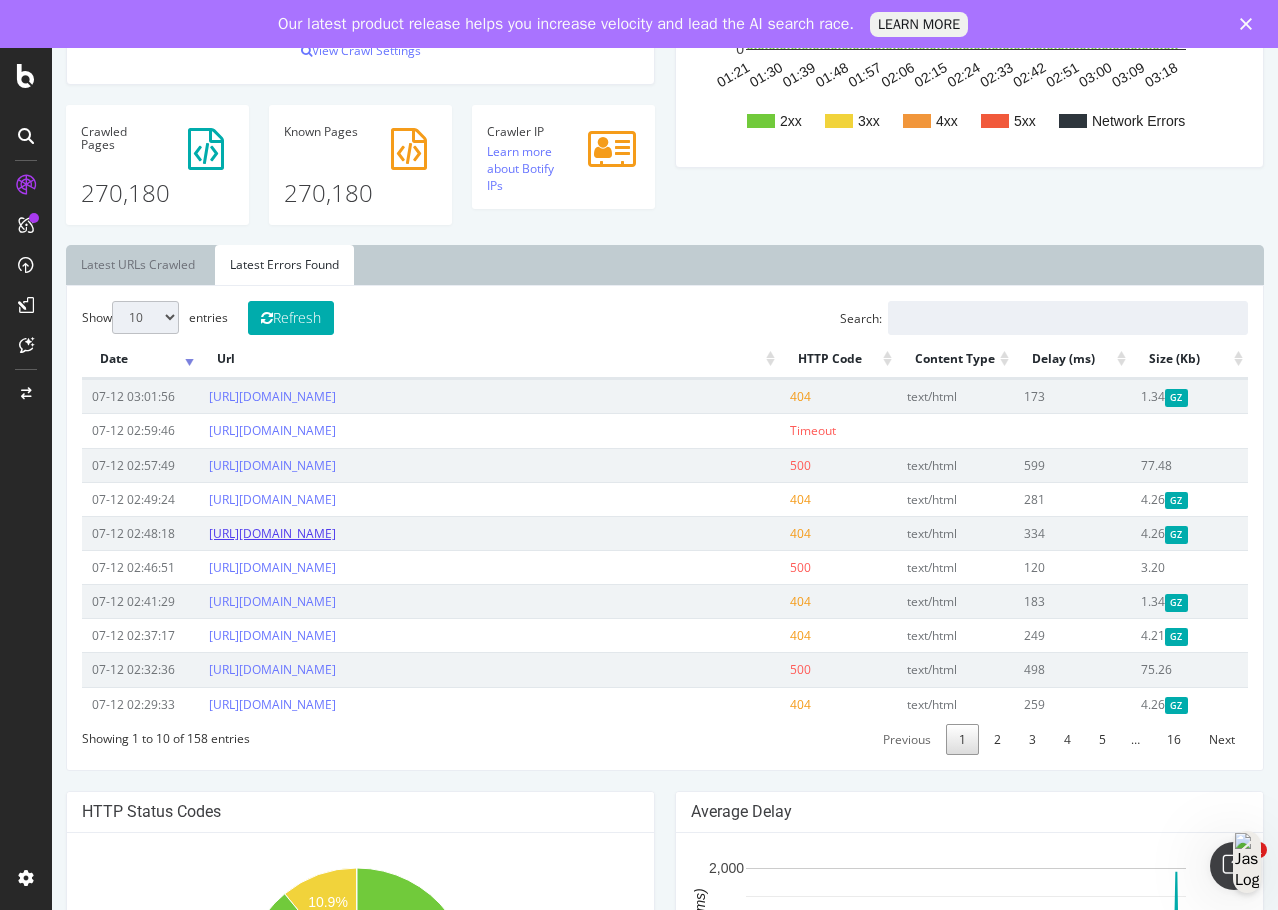 scroll, scrollTop: 587, scrollLeft: 0, axis: vertical 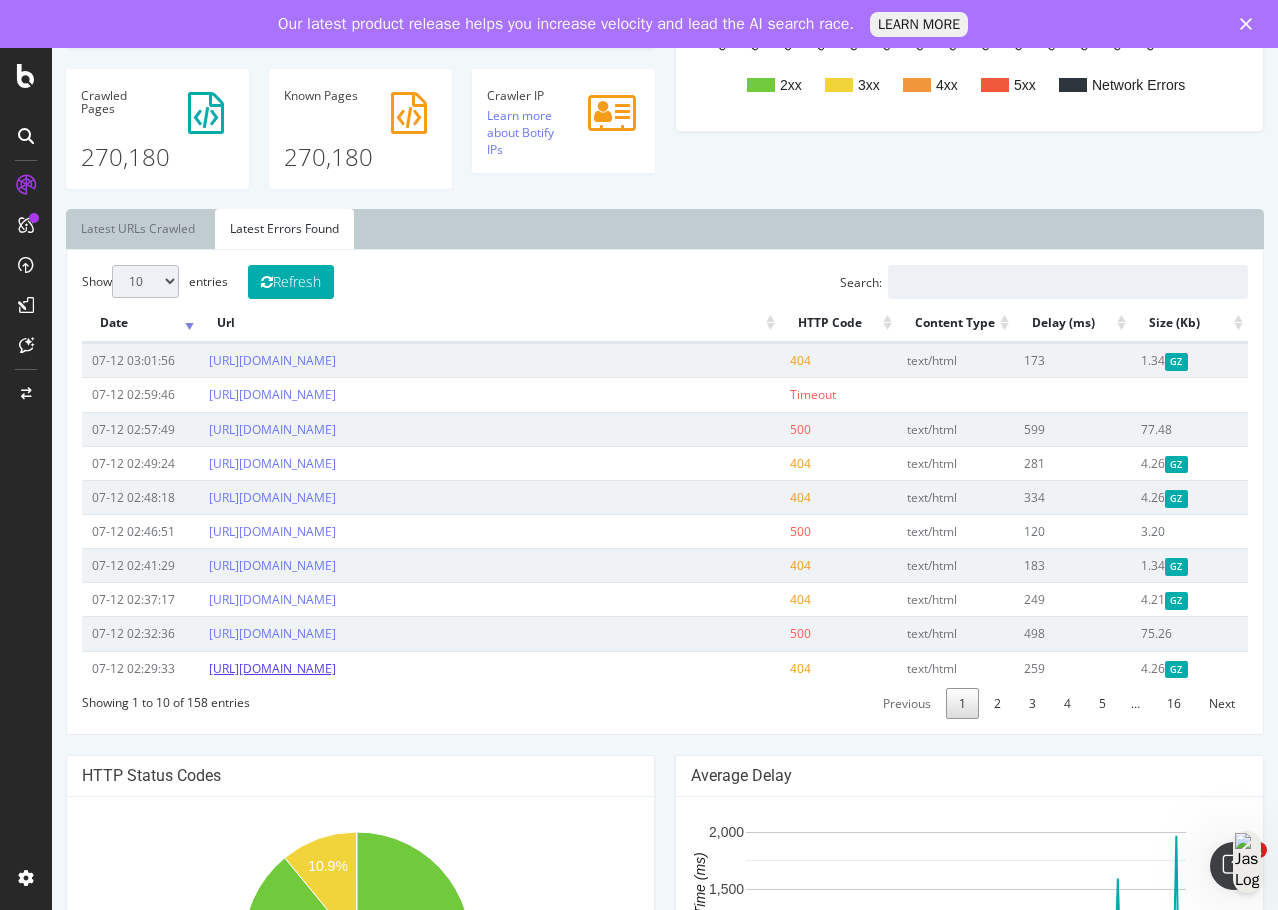 click on "[URL][DOMAIN_NAME]" at bounding box center [272, 668] 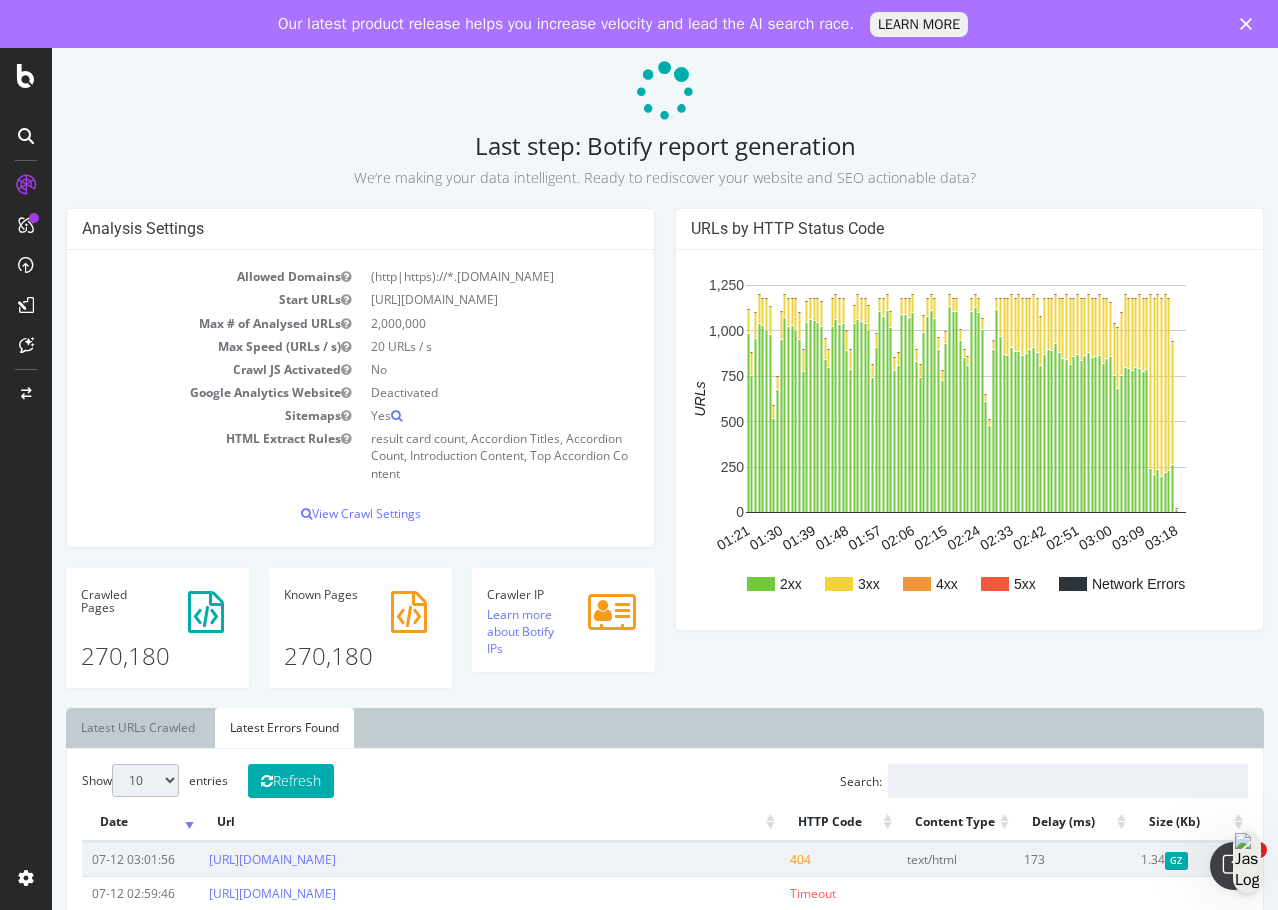 scroll, scrollTop: 0, scrollLeft: 0, axis: both 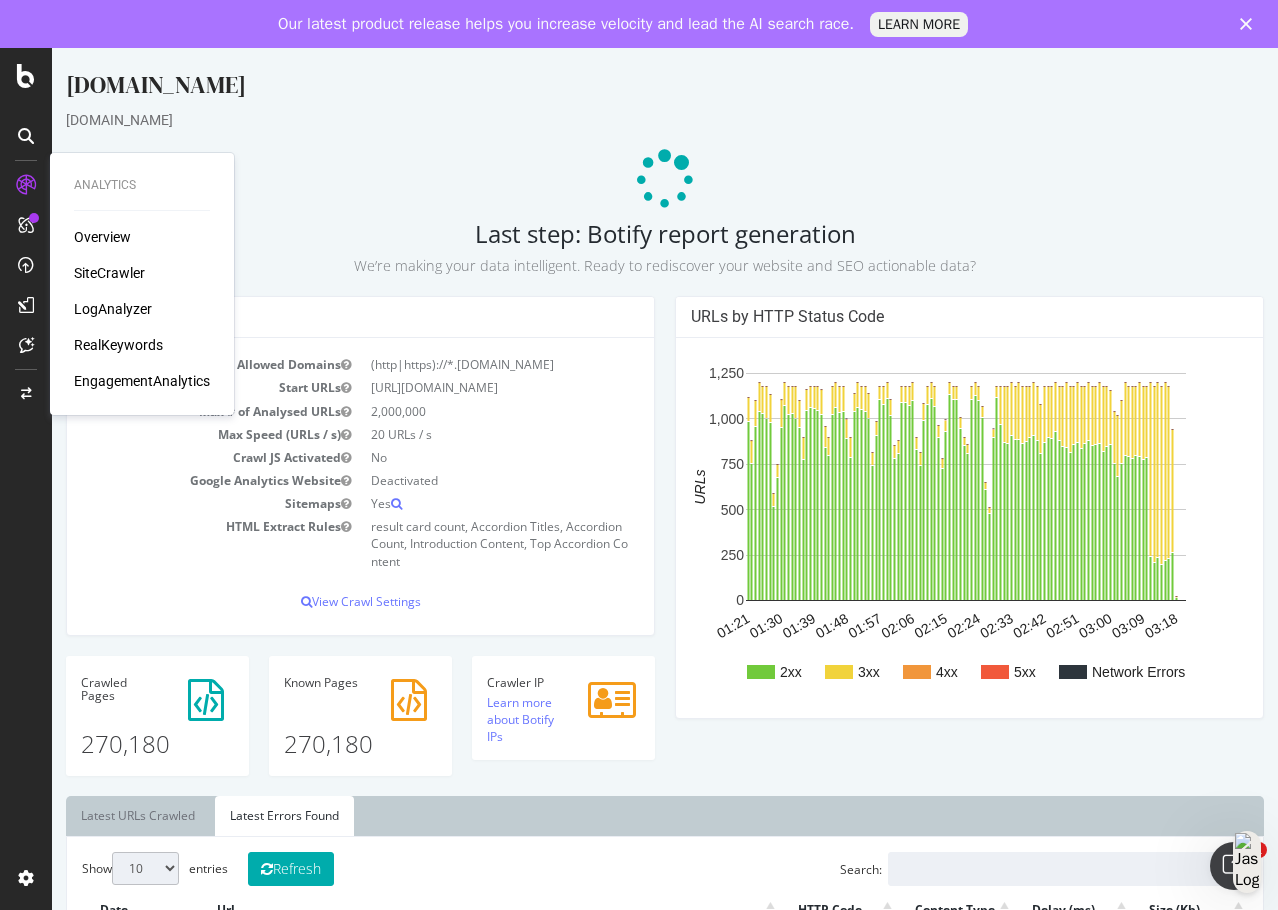 click on "SiteCrawler" at bounding box center (109, 273) 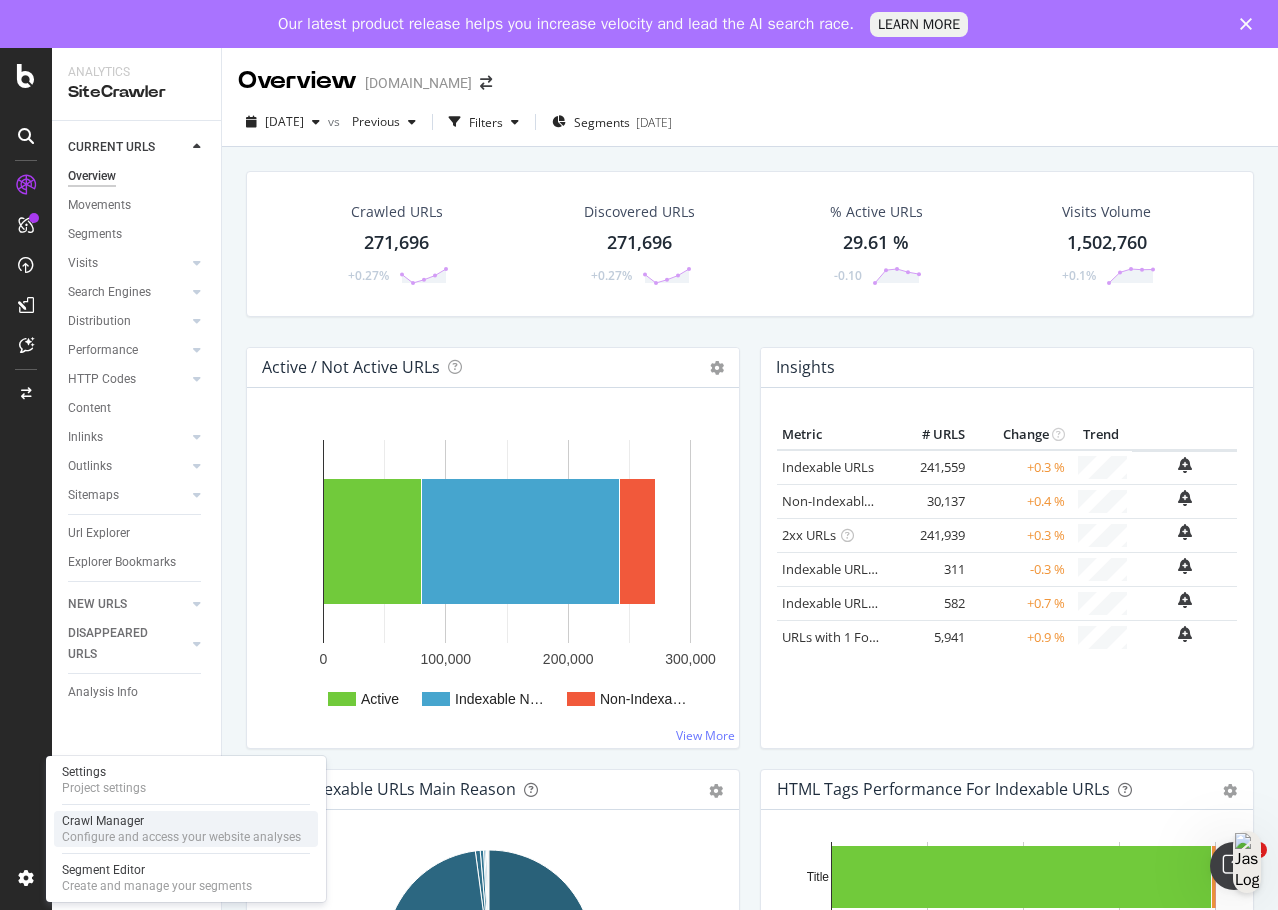 click on "Crawl Manager" at bounding box center [181, 821] 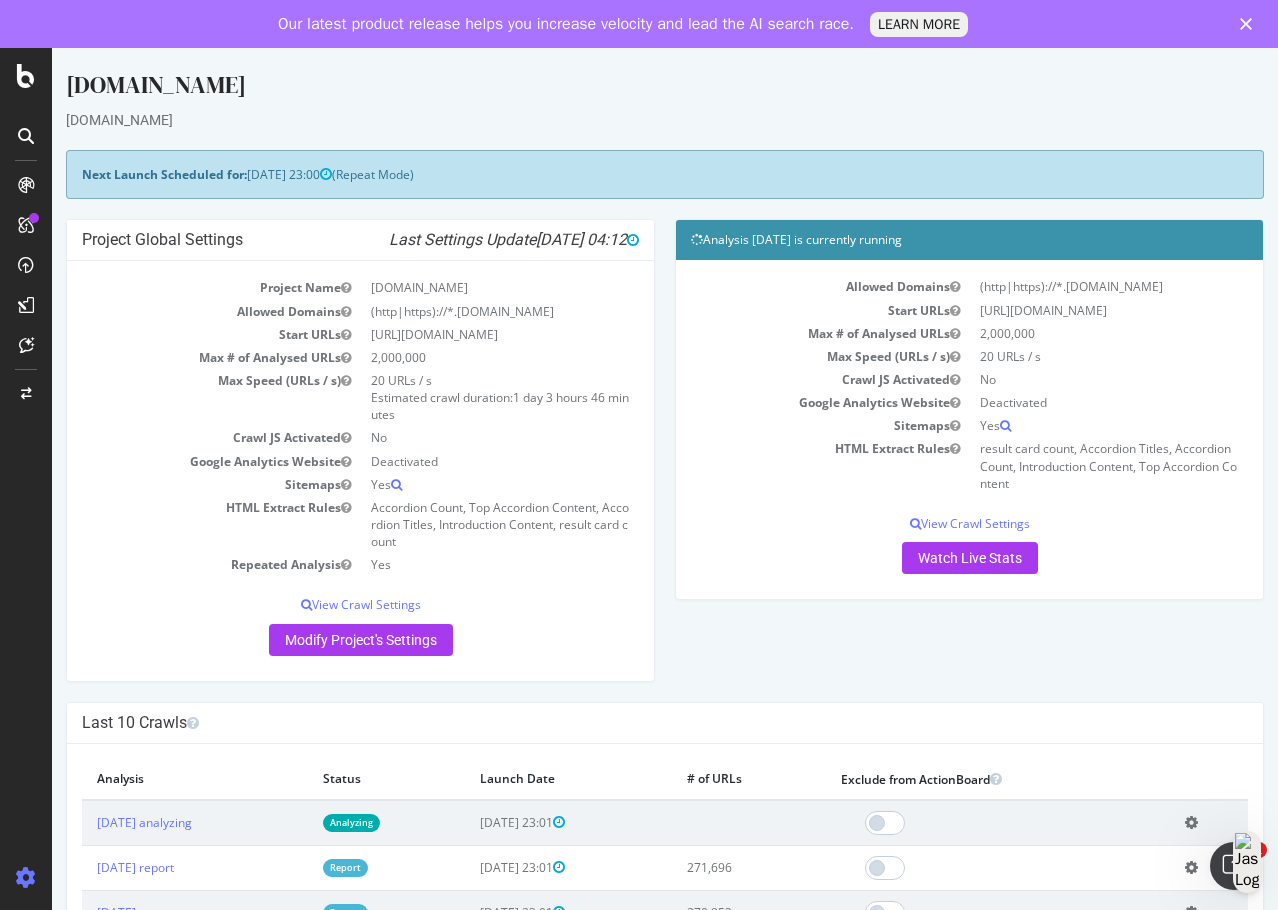 scroll, scrollTop: 0, scrollLeft: 0, axis: both 